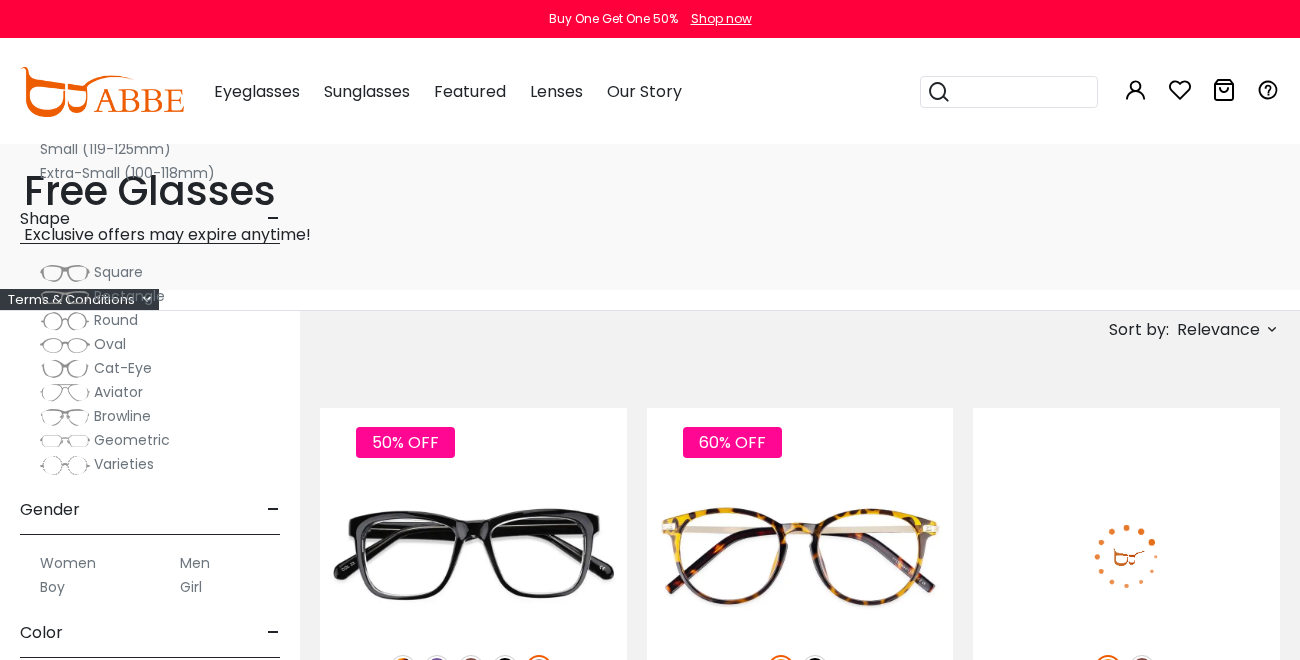 scroll, scrollTop: 258, scrollLeft: 0, axis: vertical 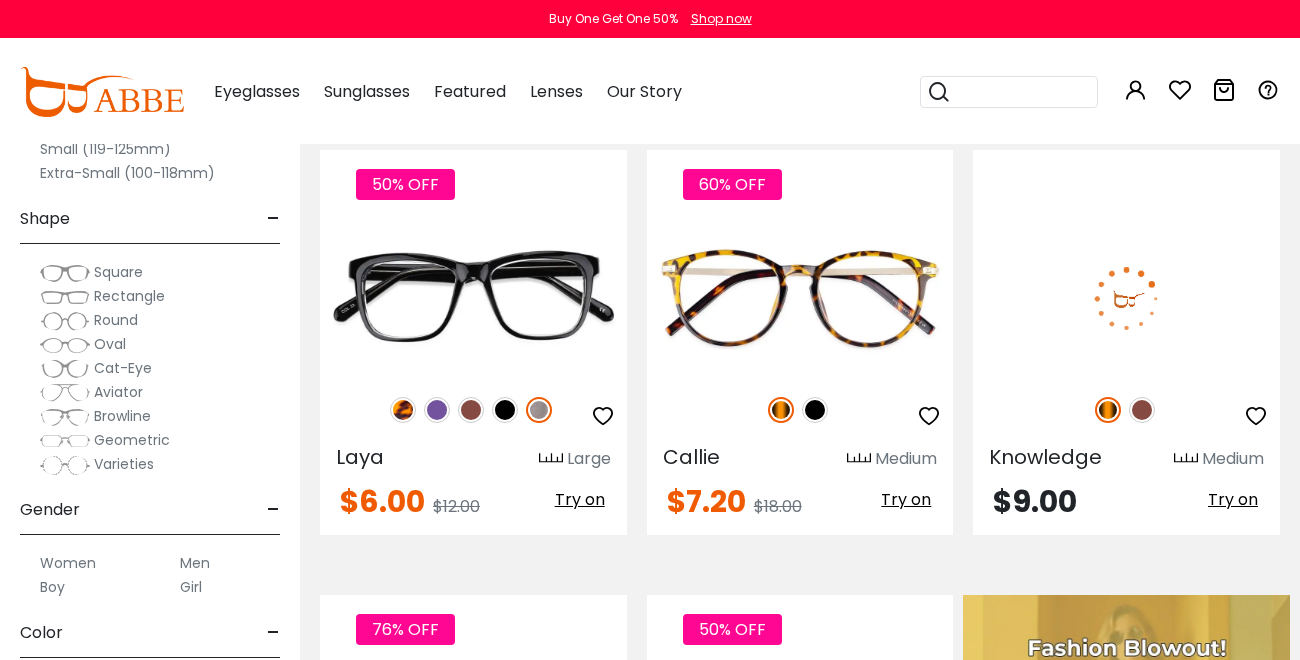 click at bounding box center (1256, 416) 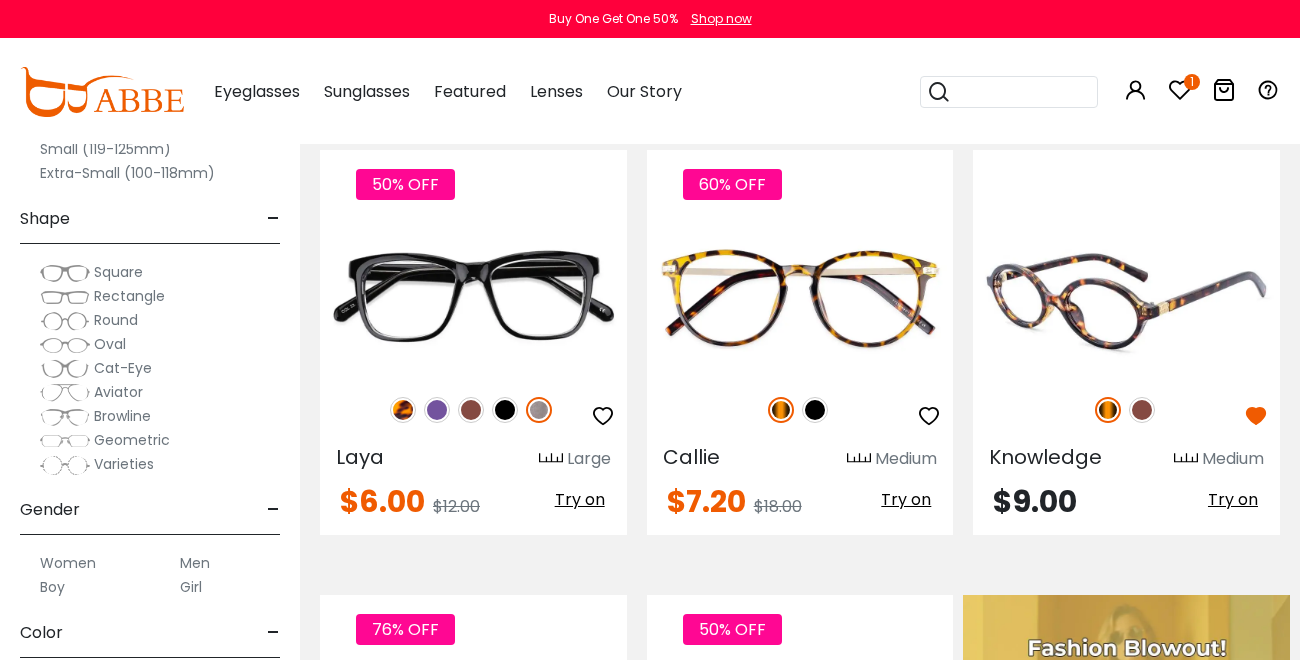 scroll, scrollTop: 258, scrollLeft: 0, axis: vertical 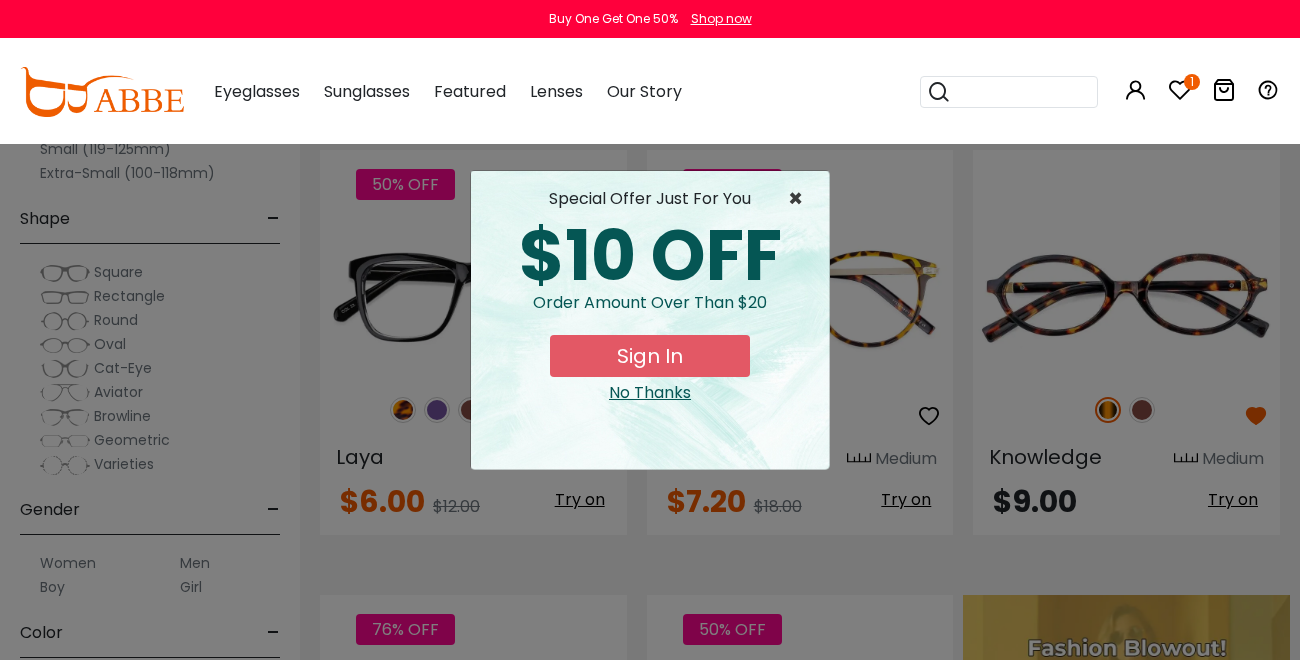 click on "×" at bounding box center [800, 199] 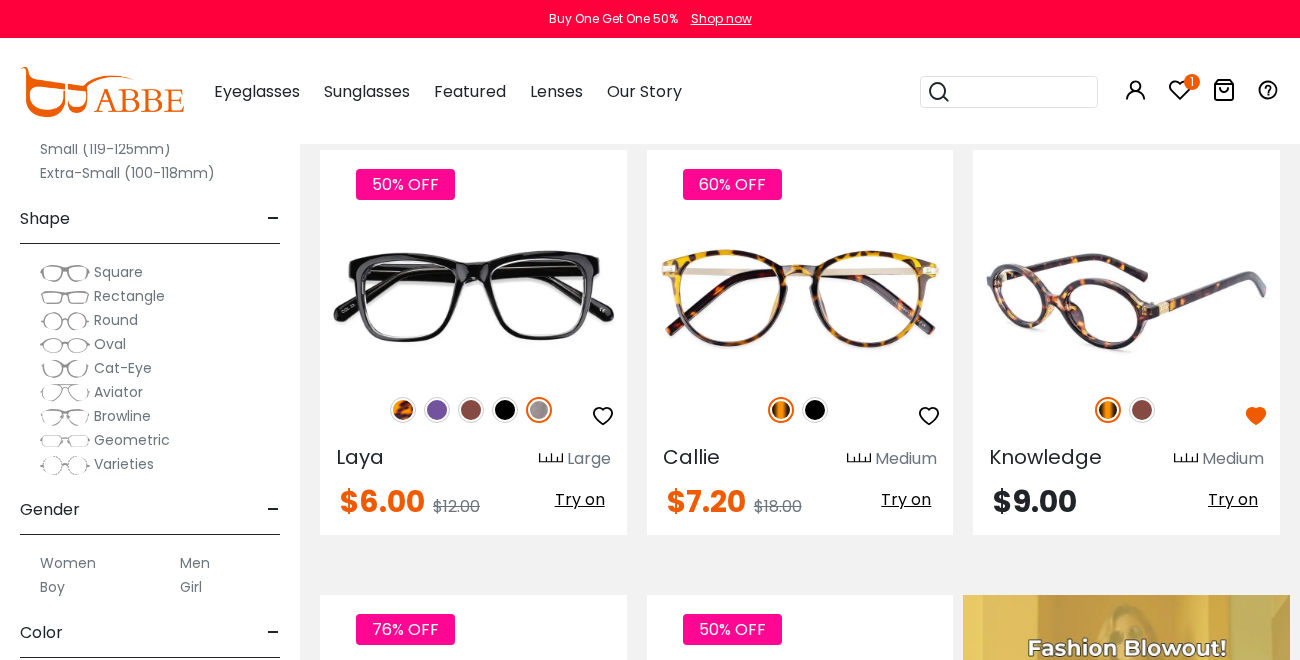 click at bounding box center [1142, 410] 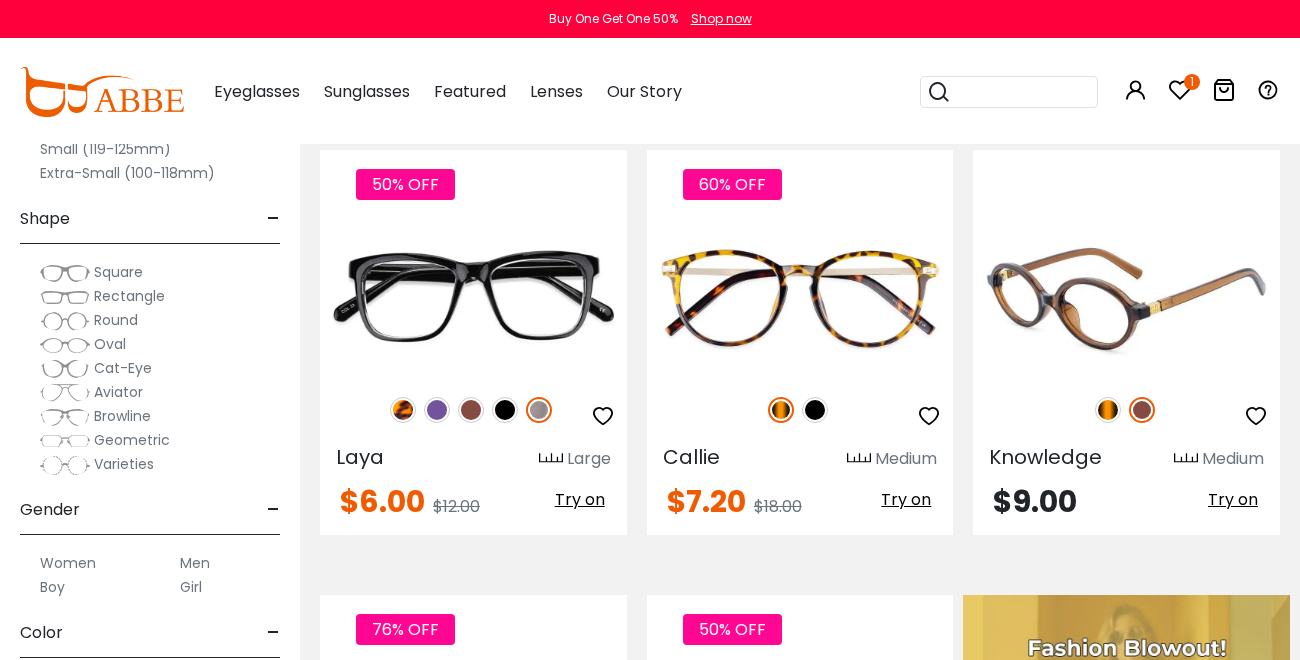 click at bounding box center [1108, 410] 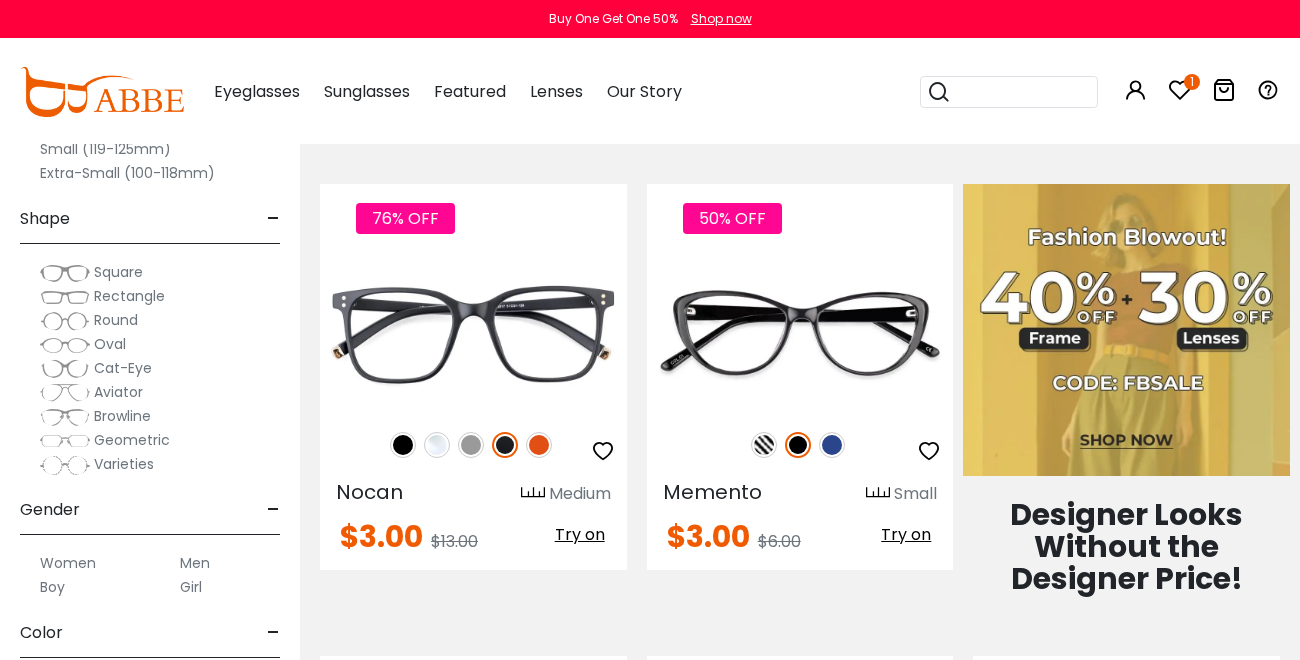 scroll, scrollTop: 692, scrollLeft: 0, axis: vertical 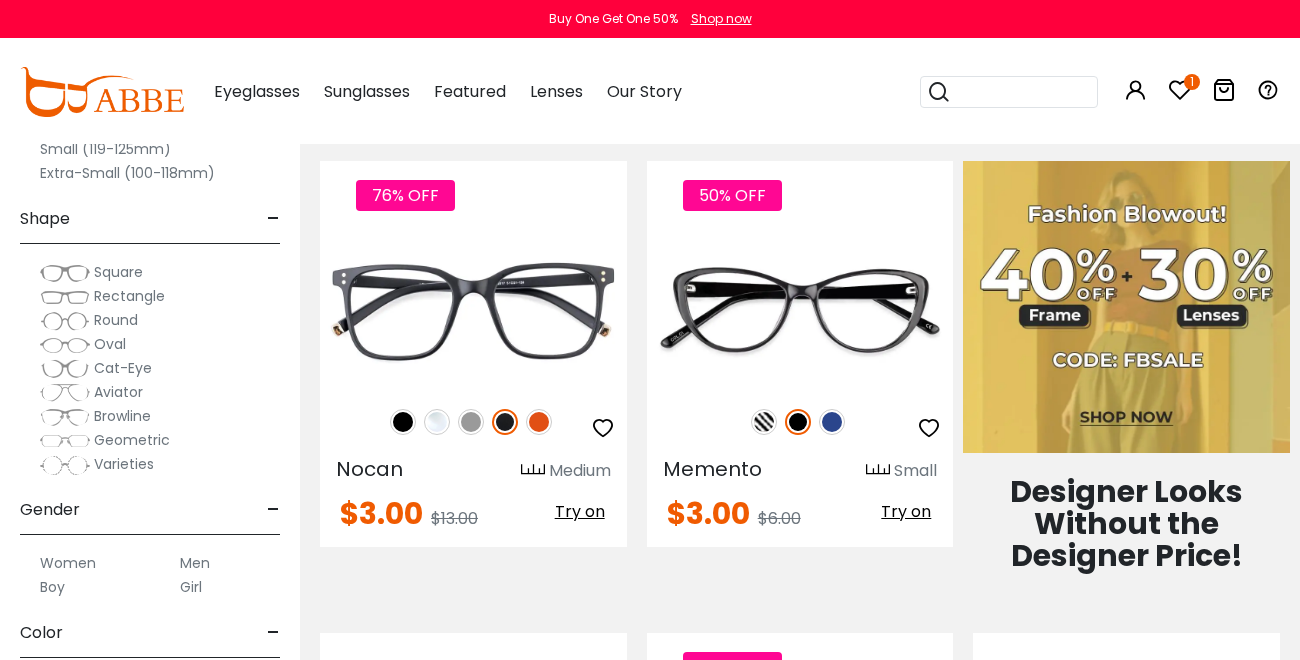 click at bounding box center [65, 321] 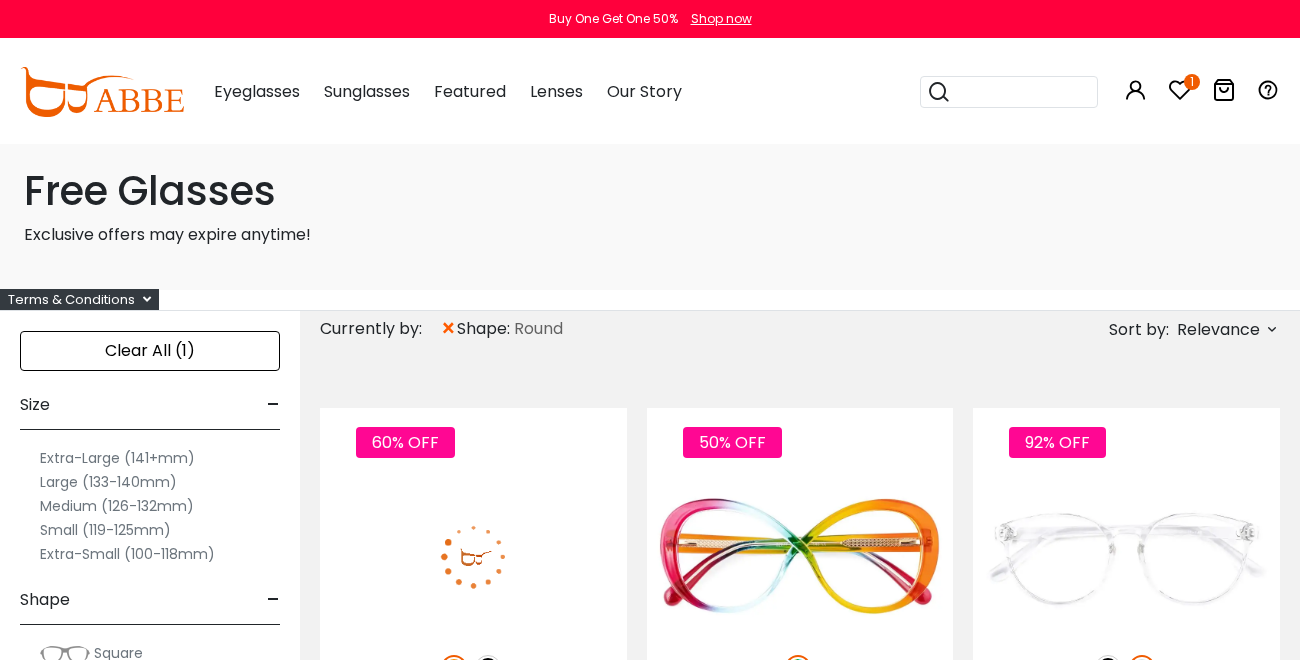 scroll, scrollTop: 265, scrollLeft: 0, axis: vertical 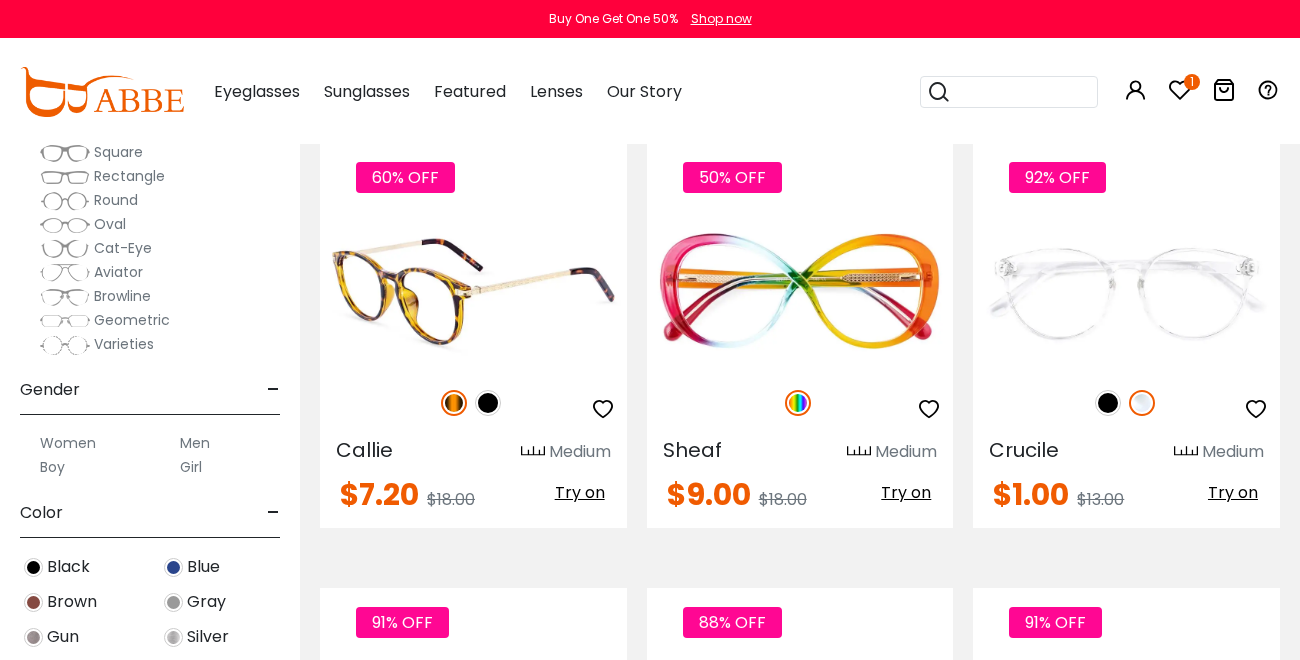 click at bounding box center (488, 403) 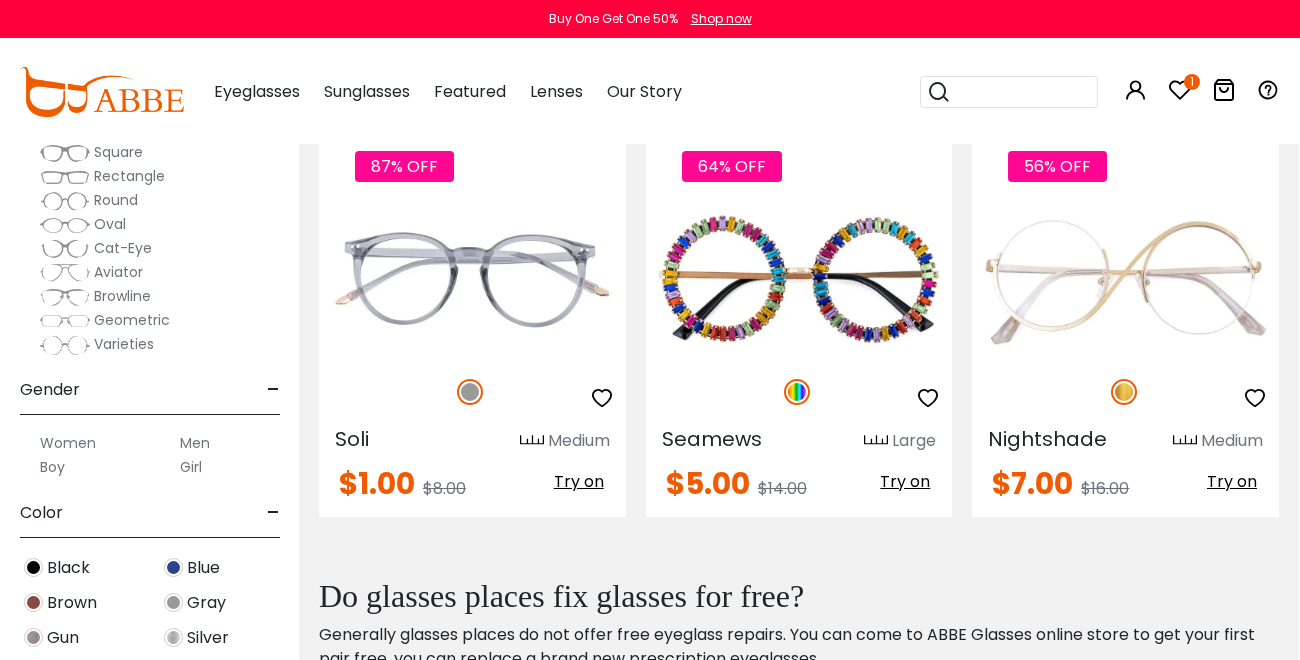 scroll, scrollTop: 1169, scrollLeft: 1, axis: both 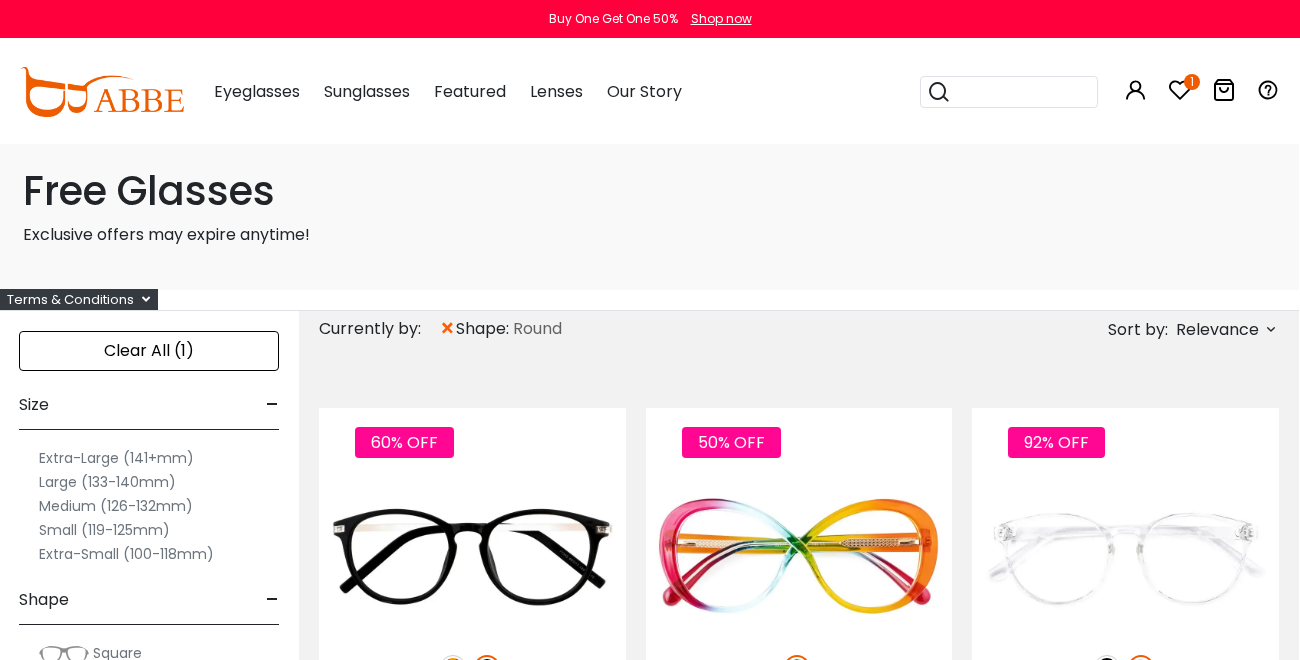 click on "×" at bounding box center [447, 329] 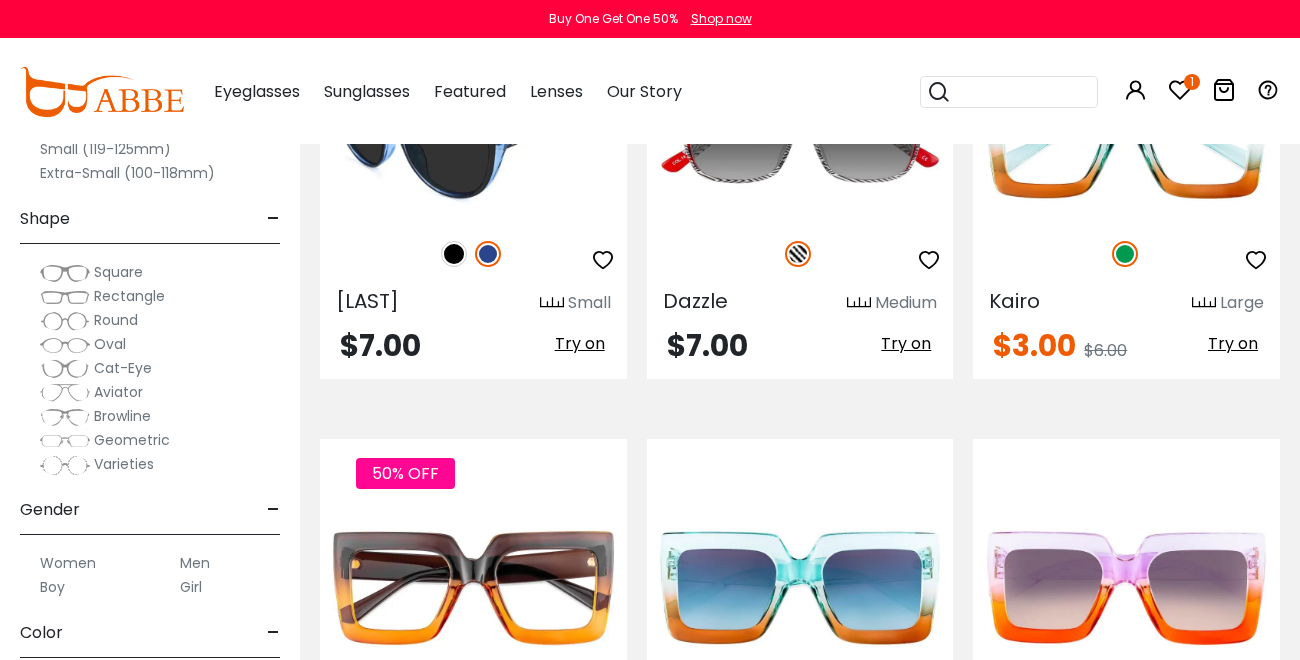 scroll, scrollTop: 5767, scrollLeft: 0, axis: vertical 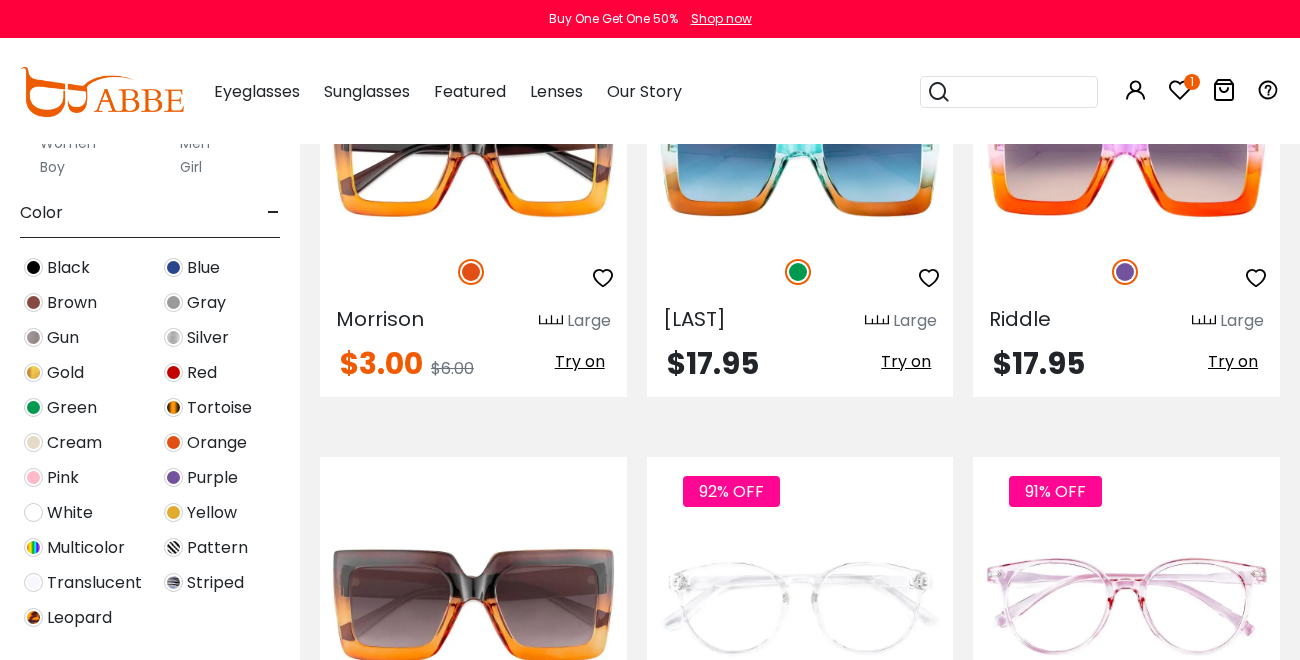click on "Black" at bounding box center [68, 268] 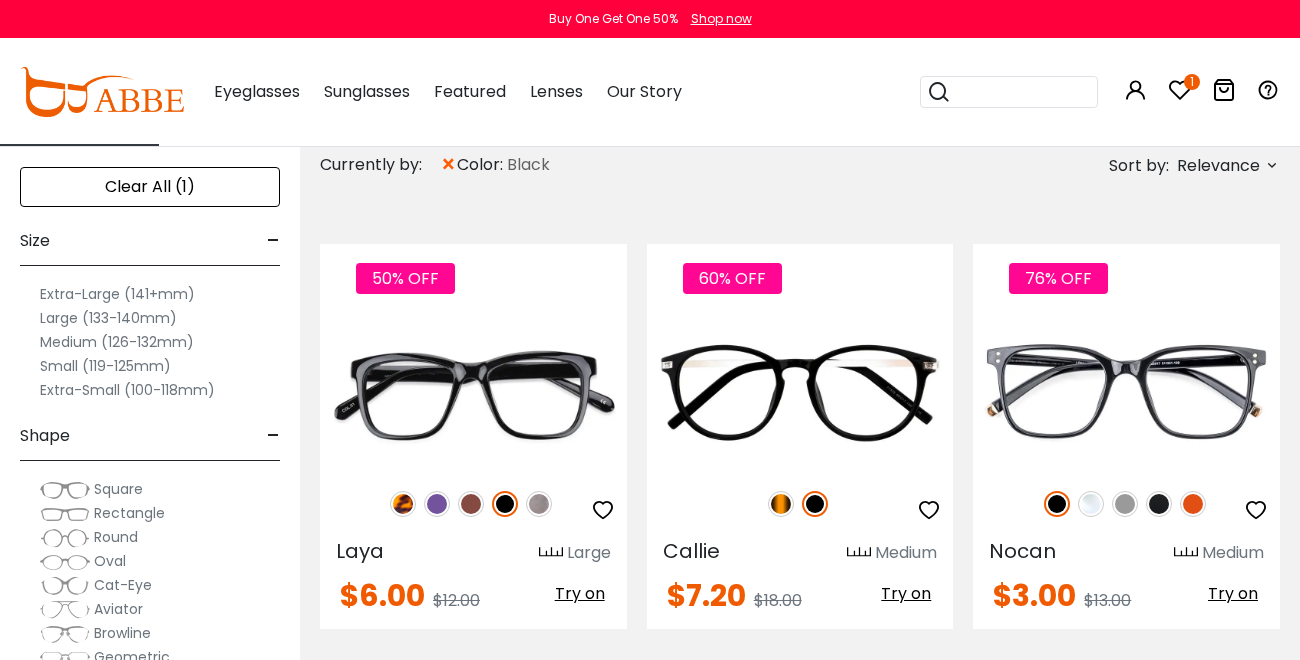 scroll, scrollTop: 164, scrollLeft: 0, axis: vertical 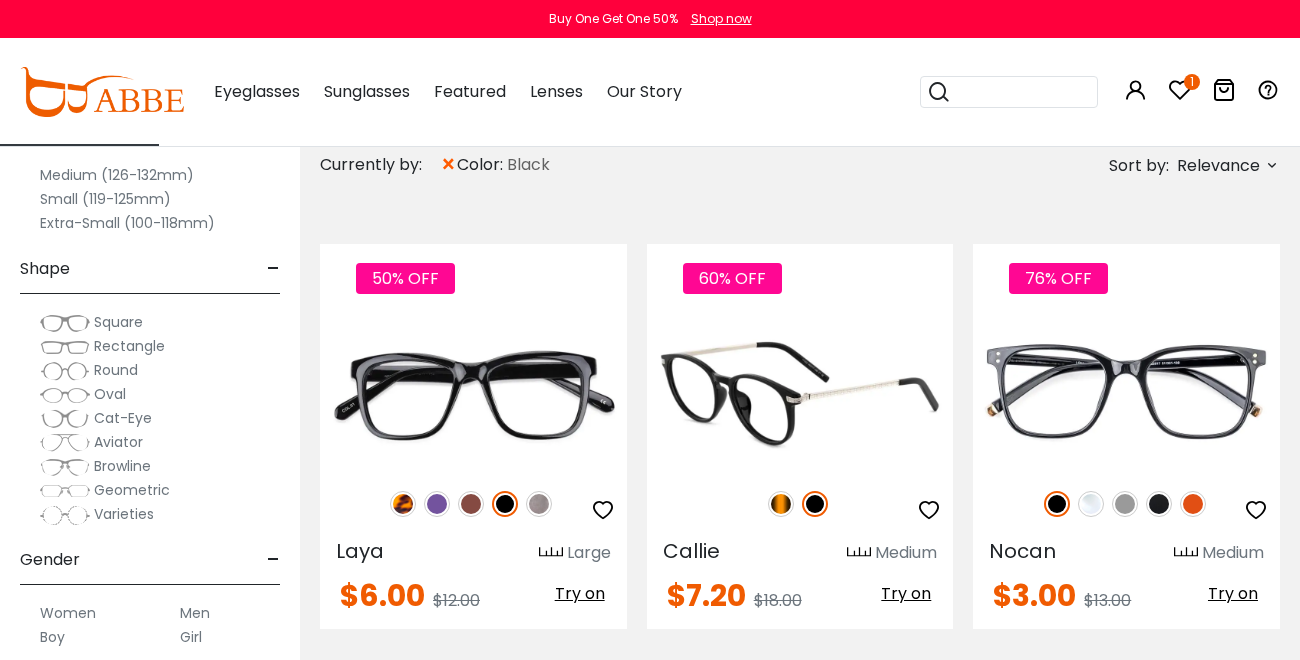 click at bounding box center (929, 510) 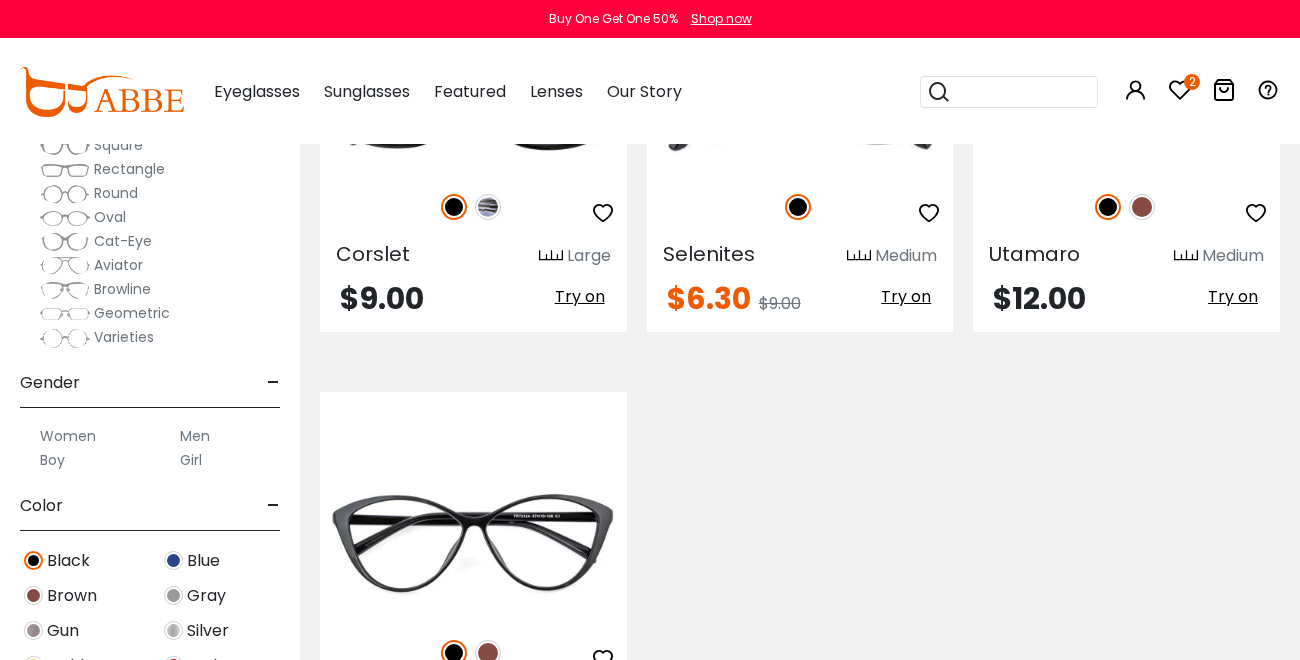 scroll, scrollTop: 7100, scrollLeft: 0, axis: vertical 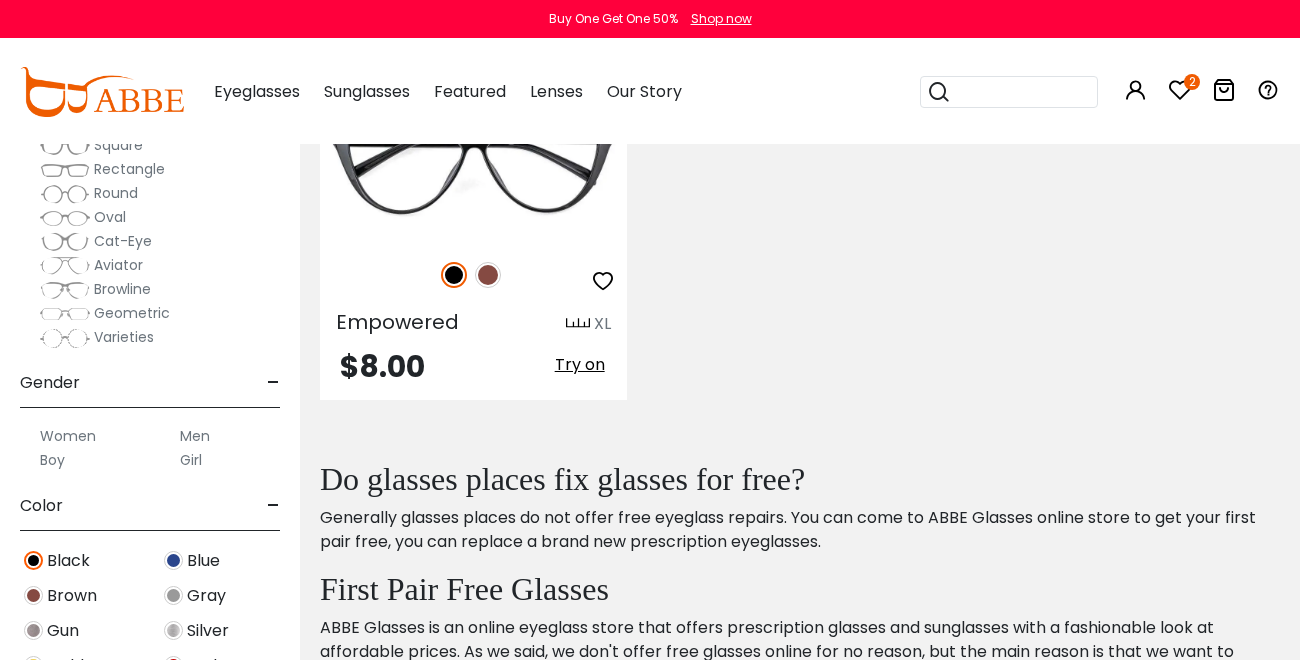 click on "Oval" at bounding box center [110, 217] 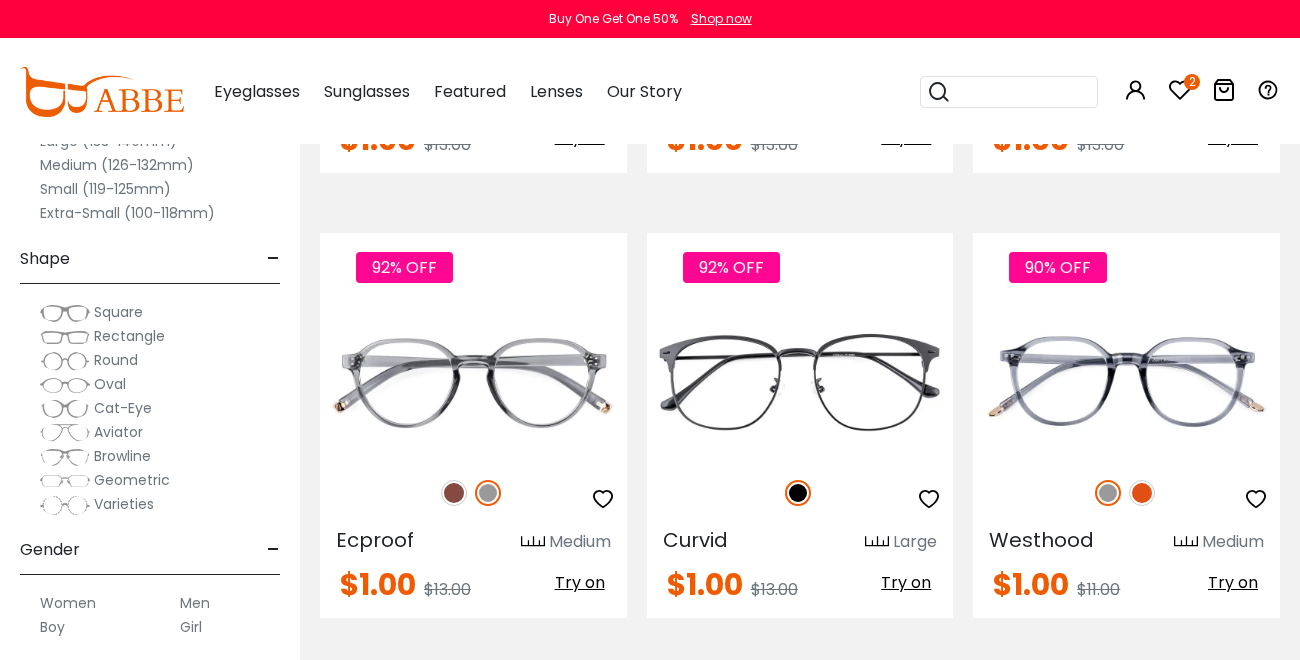 scroll, scrollTop: 2200, scrollLeft: 0, axis: vertical 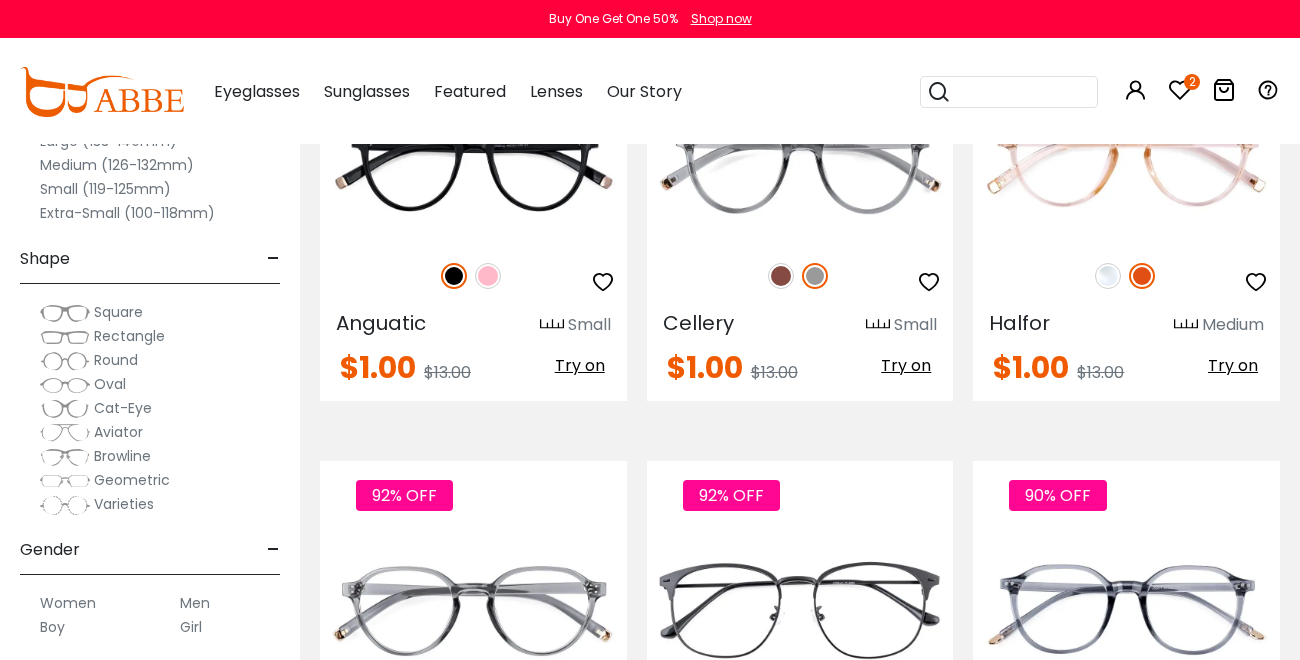 click at bounding box center [1180, 90] 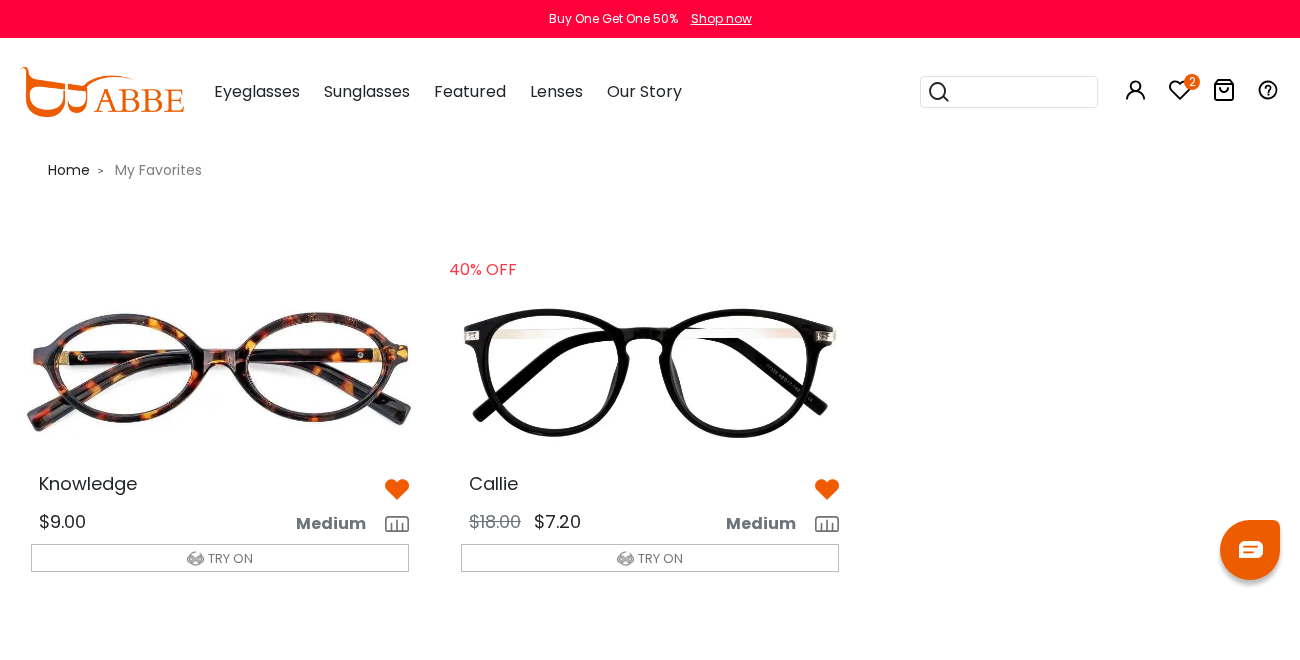 scroll, scrollTop: 0, scrollLeft: 0, axis: both 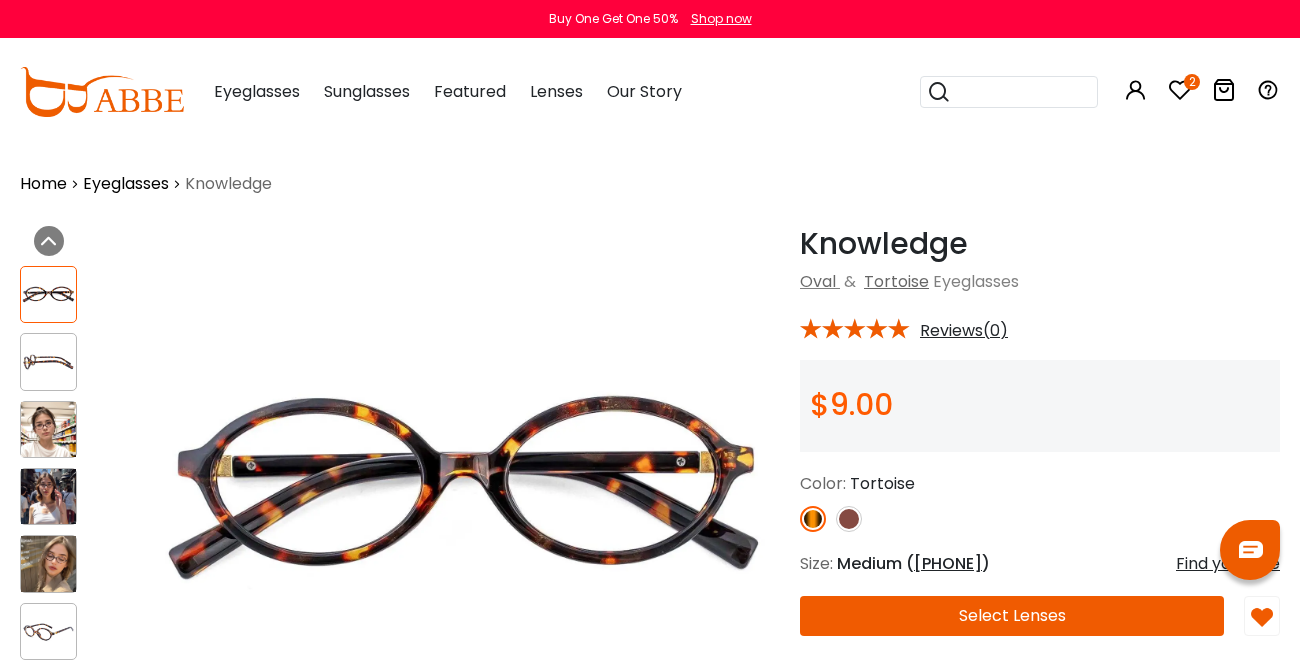 click at bounding box center (48, 429) 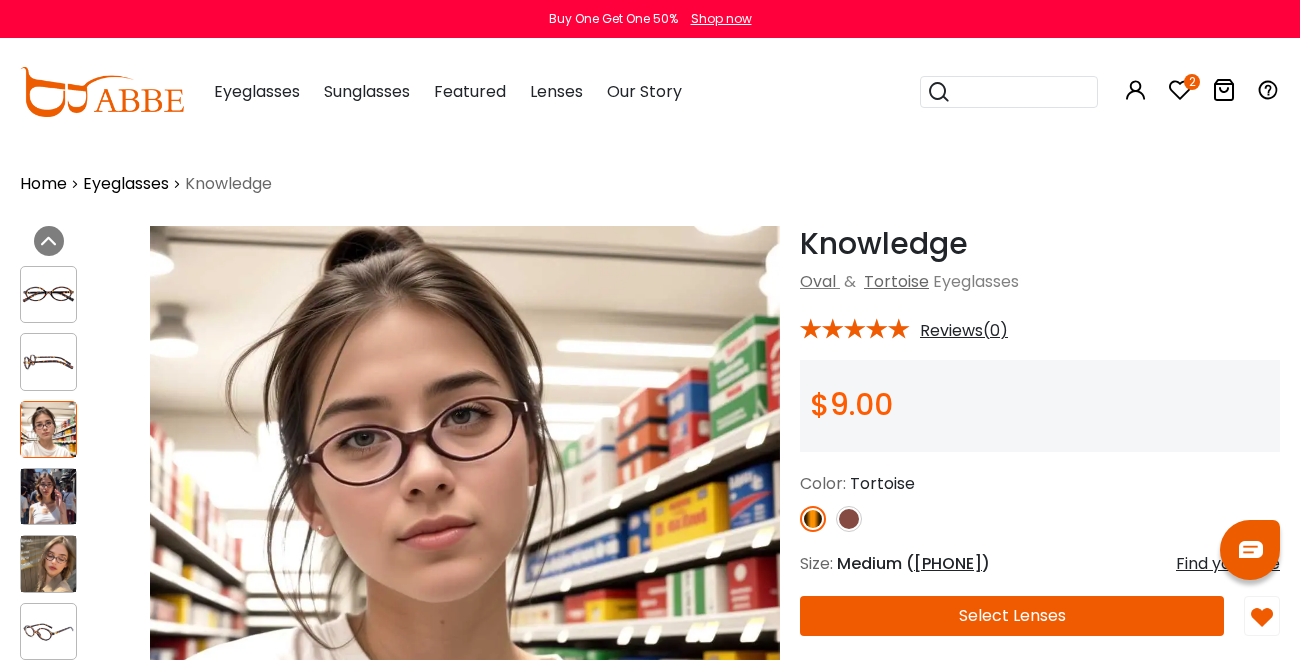 click at bounding box center [48, 496] 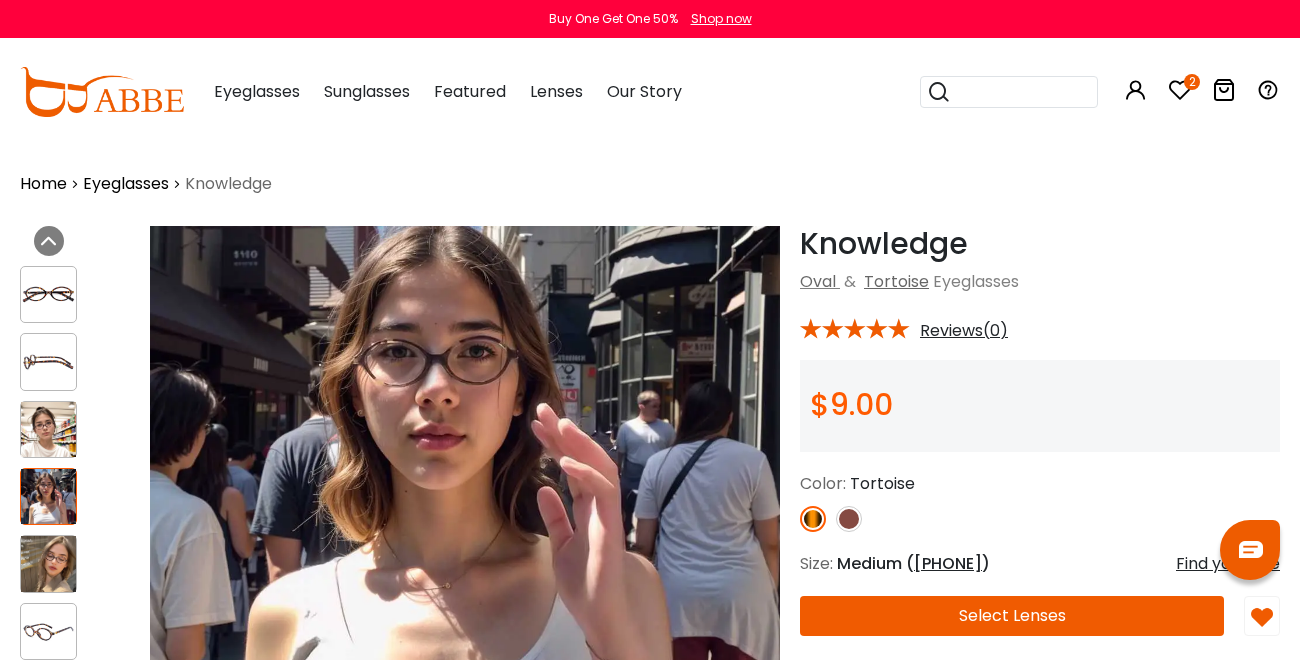 click at bounding box center [48, 563] 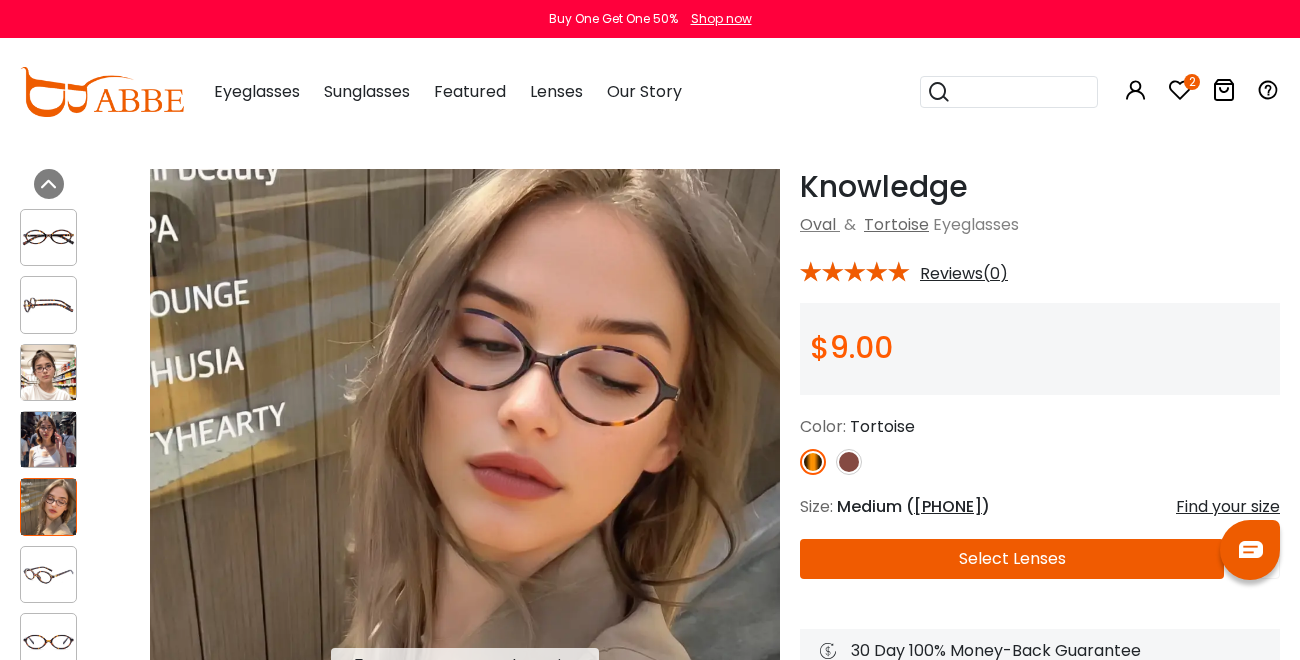 scroll, scrollTop: 60, scrollLeft: 0, axis: vertical 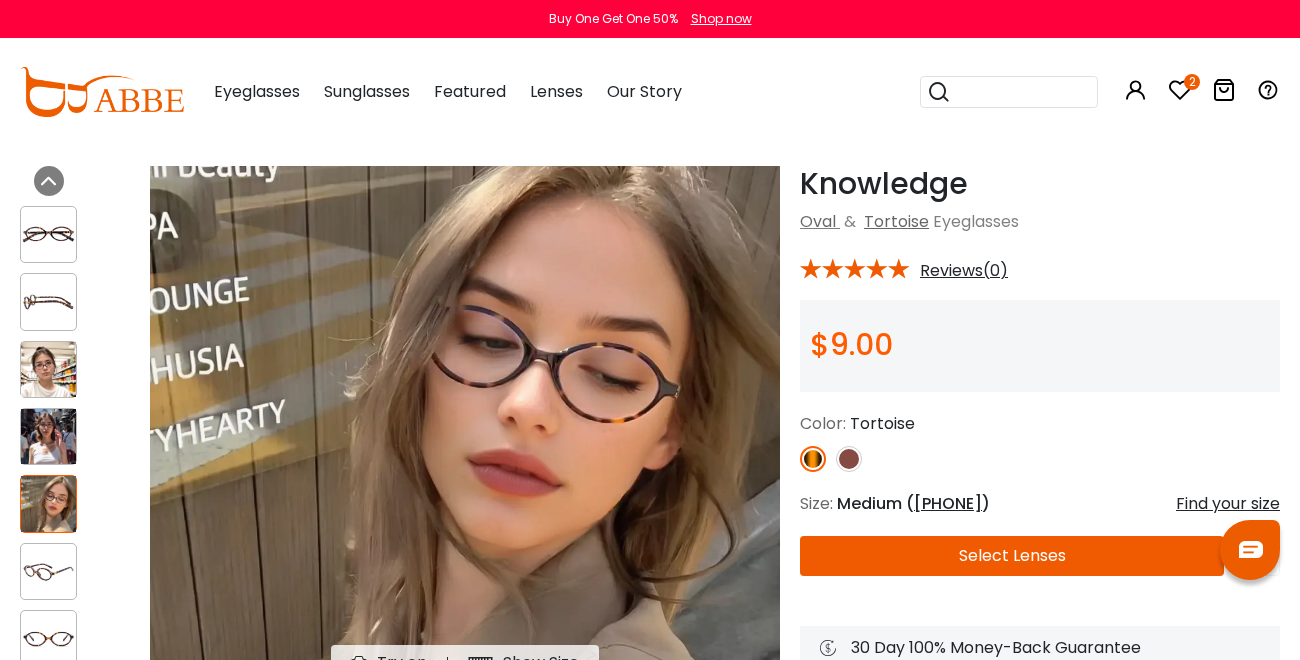 click on "Select Lenses" at bounding box center [1012, 556] 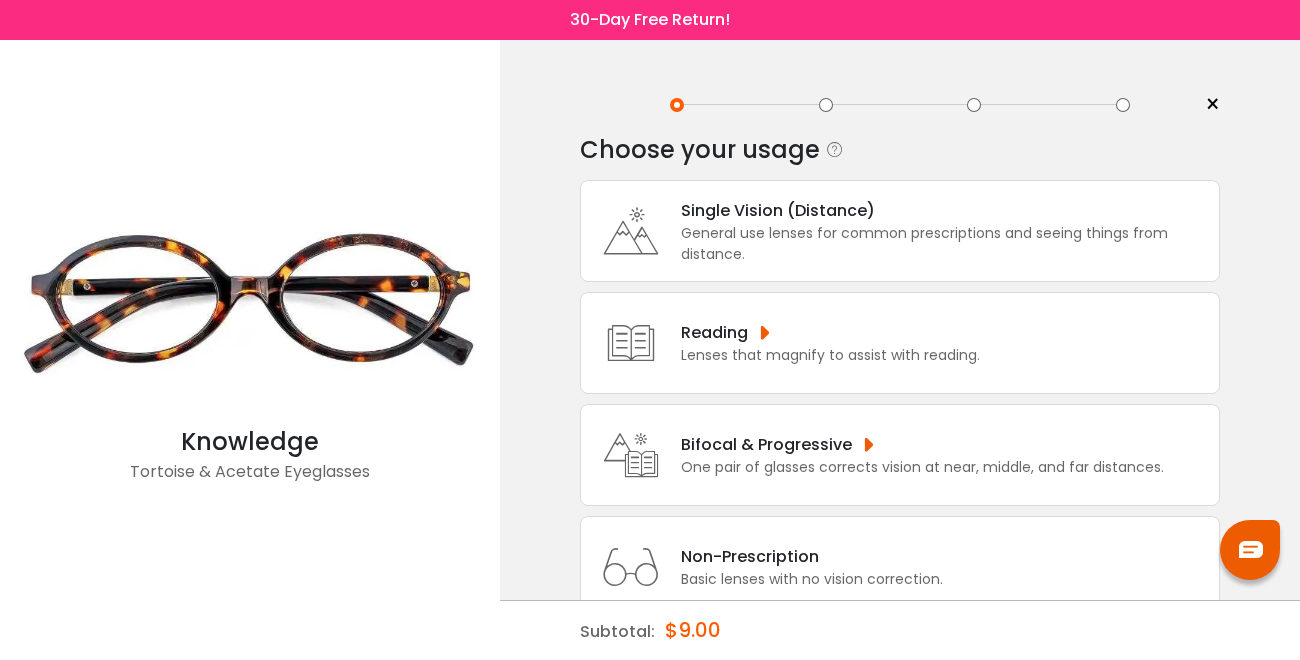 scroll, scrollTop: 61, scrollLeft: 0, axis: vertical 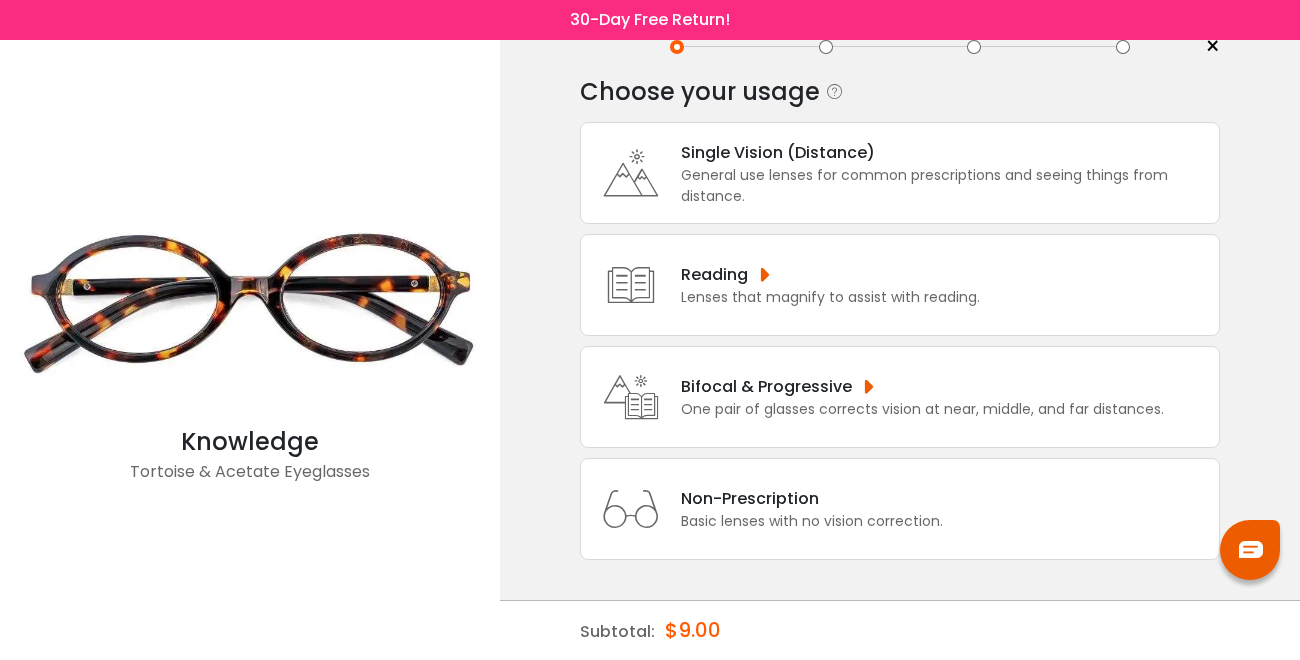 click on "Bifocal & Progressive" at bounding box center (922, 386) 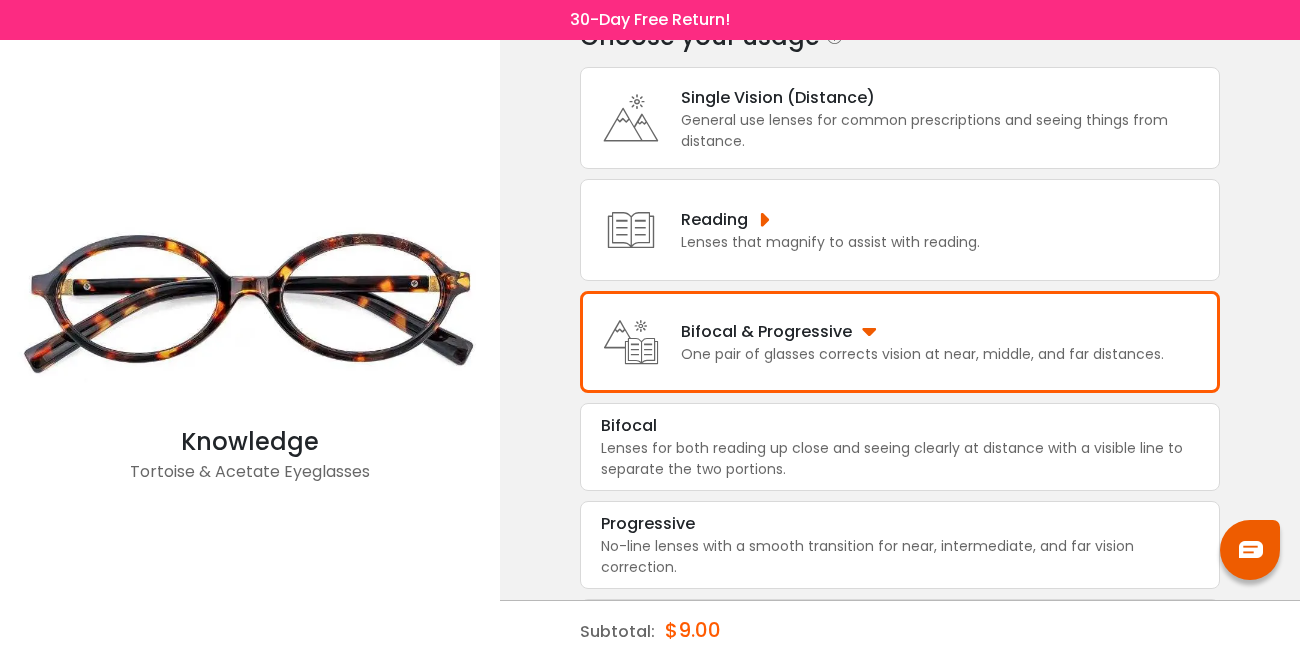 scroll, scrollTop: 114, scrollLeft: 0, axis: vertical 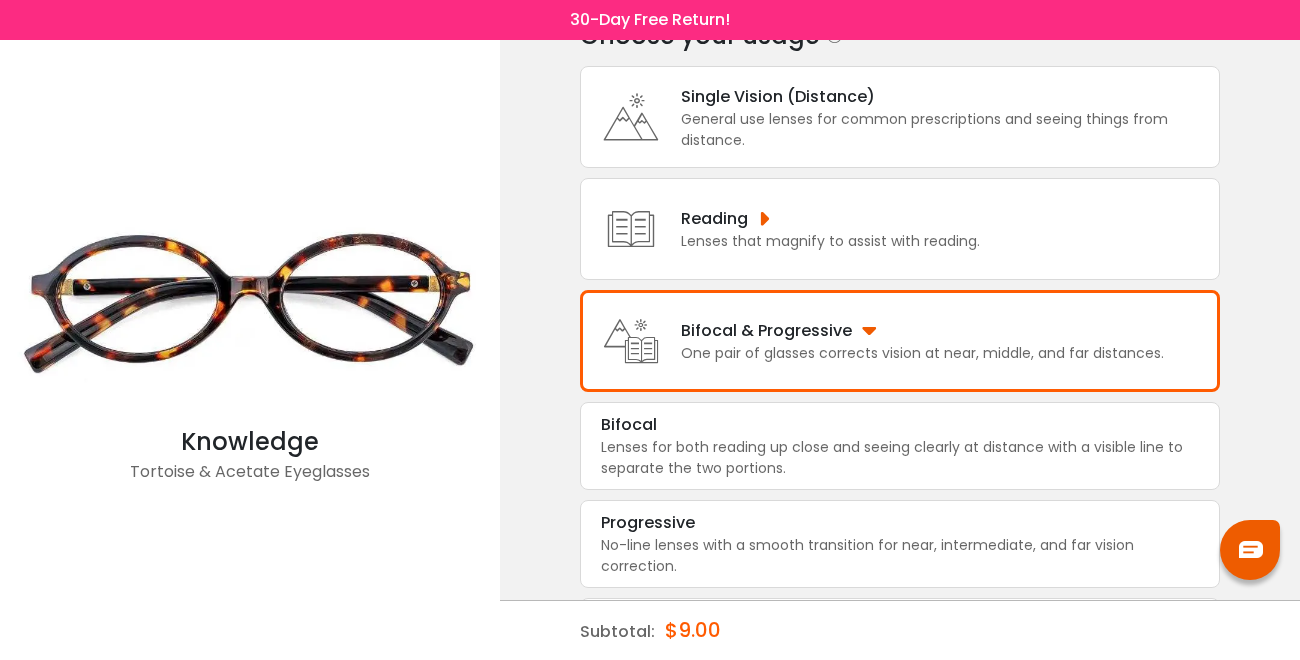 click on "Bifocal & Progressive" at bounding box center (922, 330) 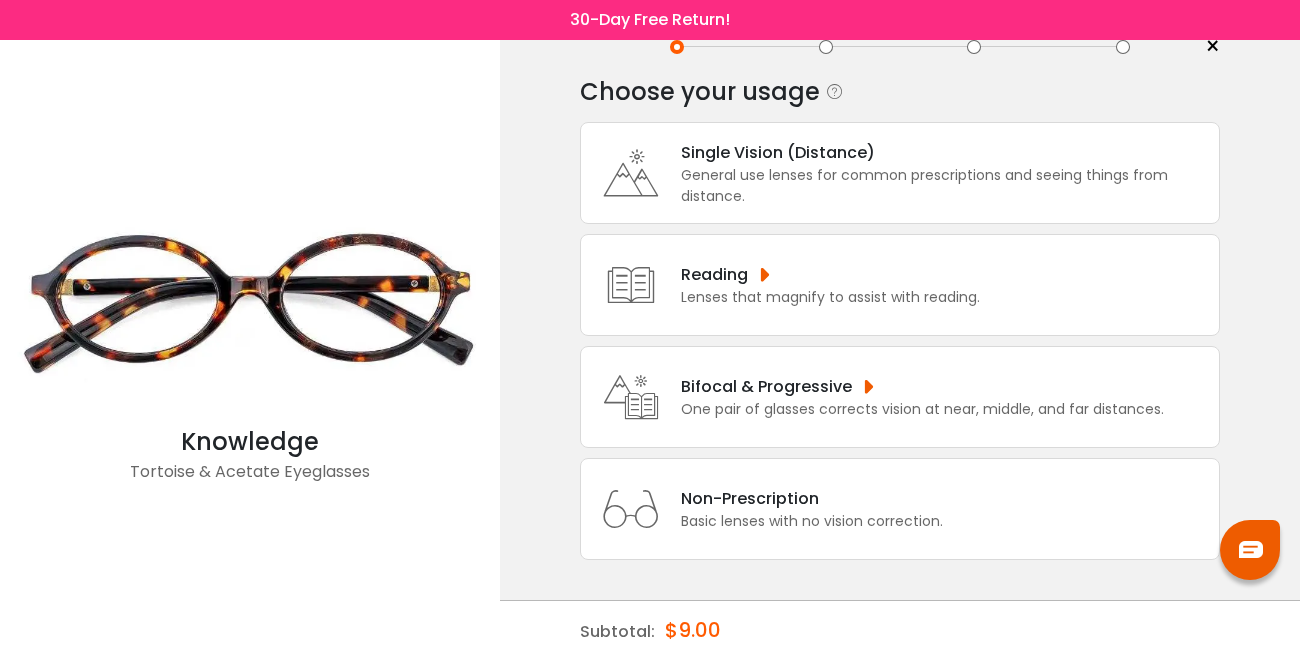 scroll, scrollTop: 61, scrollLeft: 0, axis: vertical 